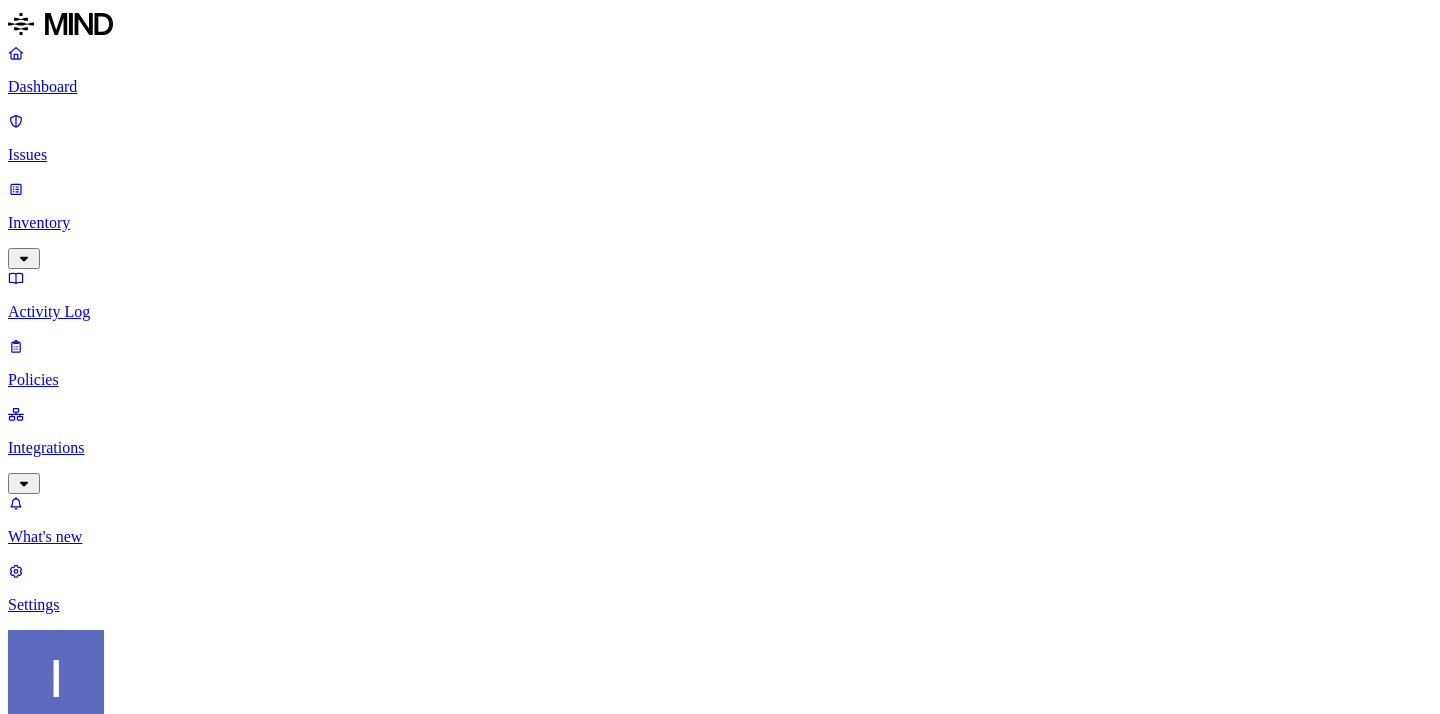 scroll, scrollTop: 0, scrollLeft: 0, axis: both 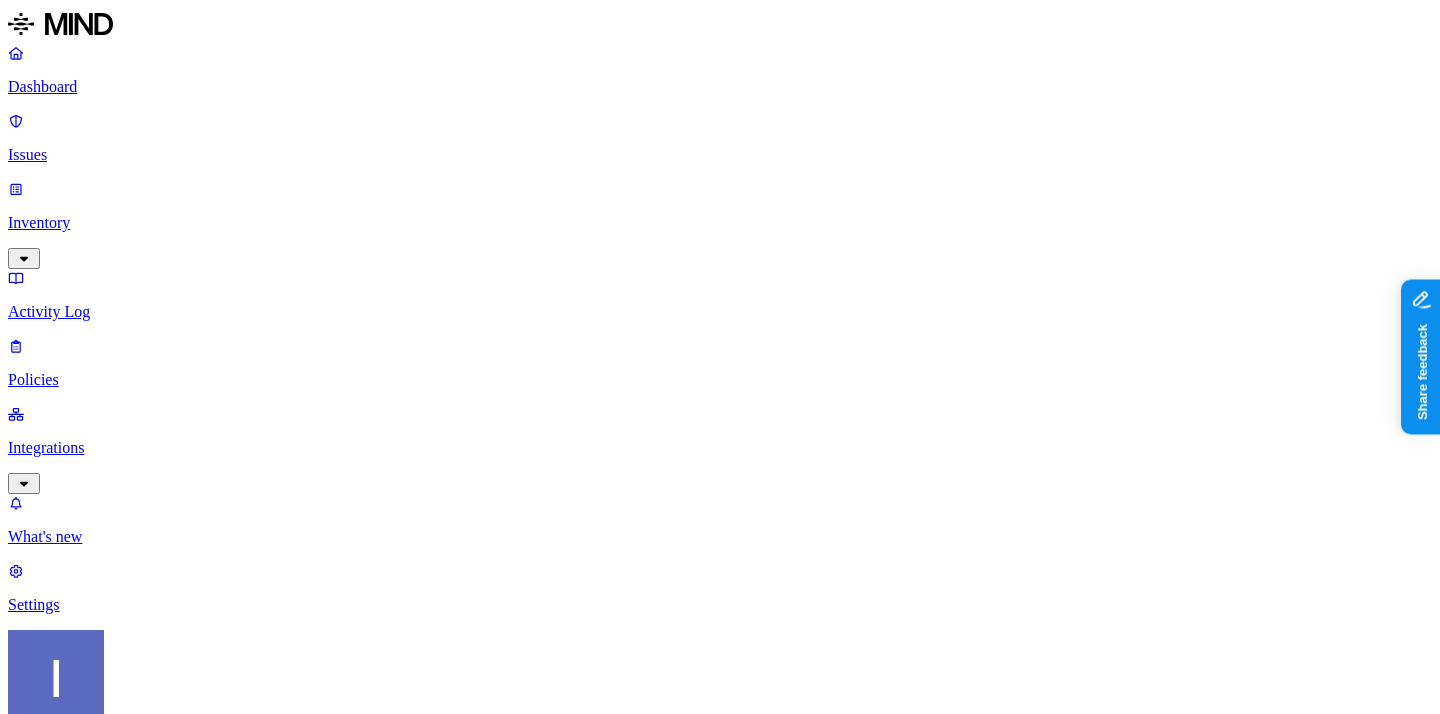 click on "Dashboard Issues Inventory Activity Log Policies Integrations" at bounding box center [720, 269] 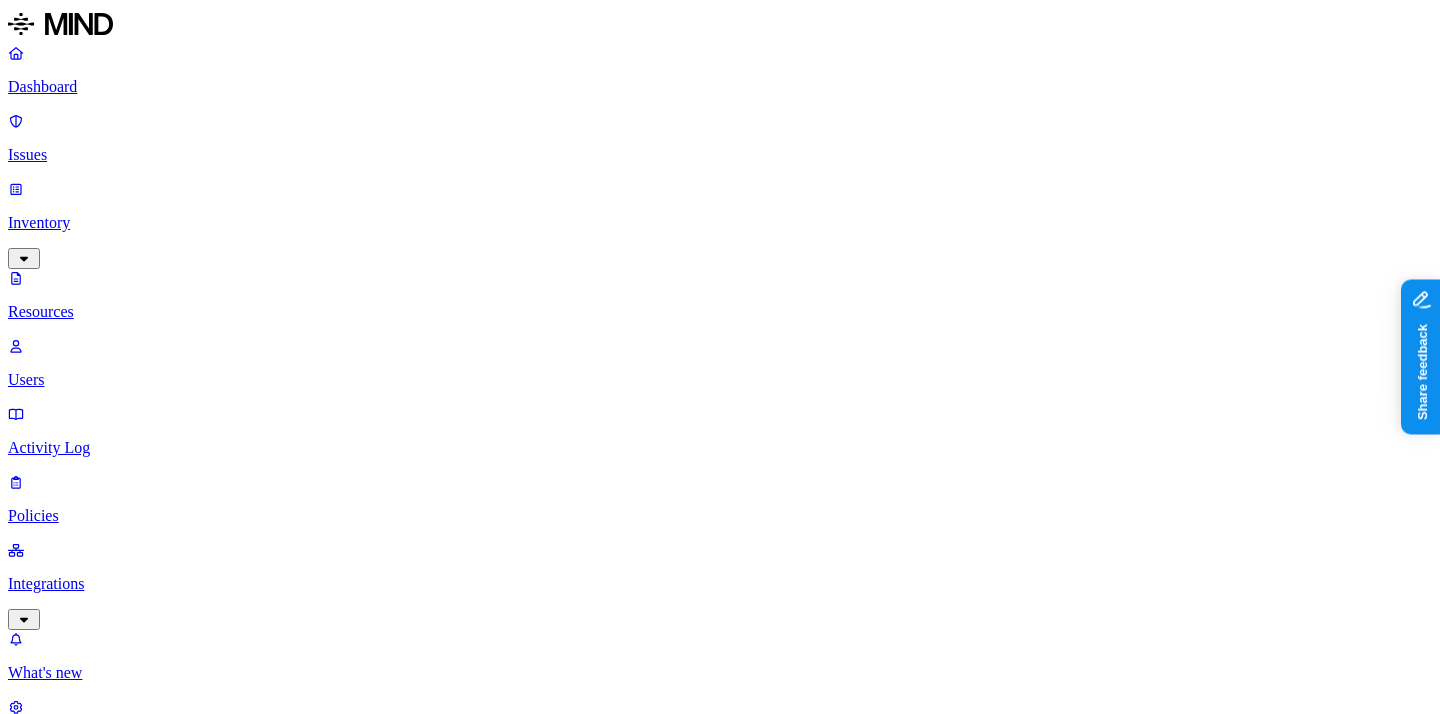 click on "Kind" at bounding box center (37, 1069) 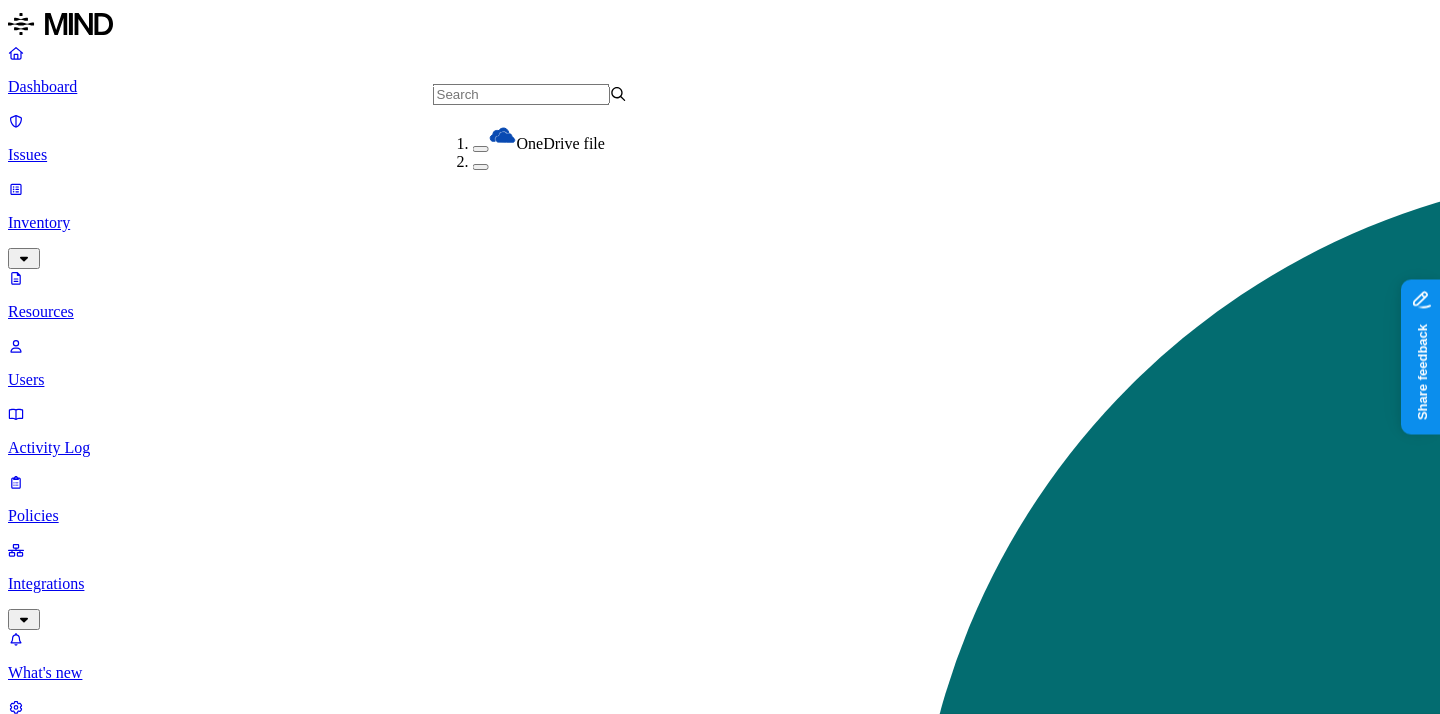 click 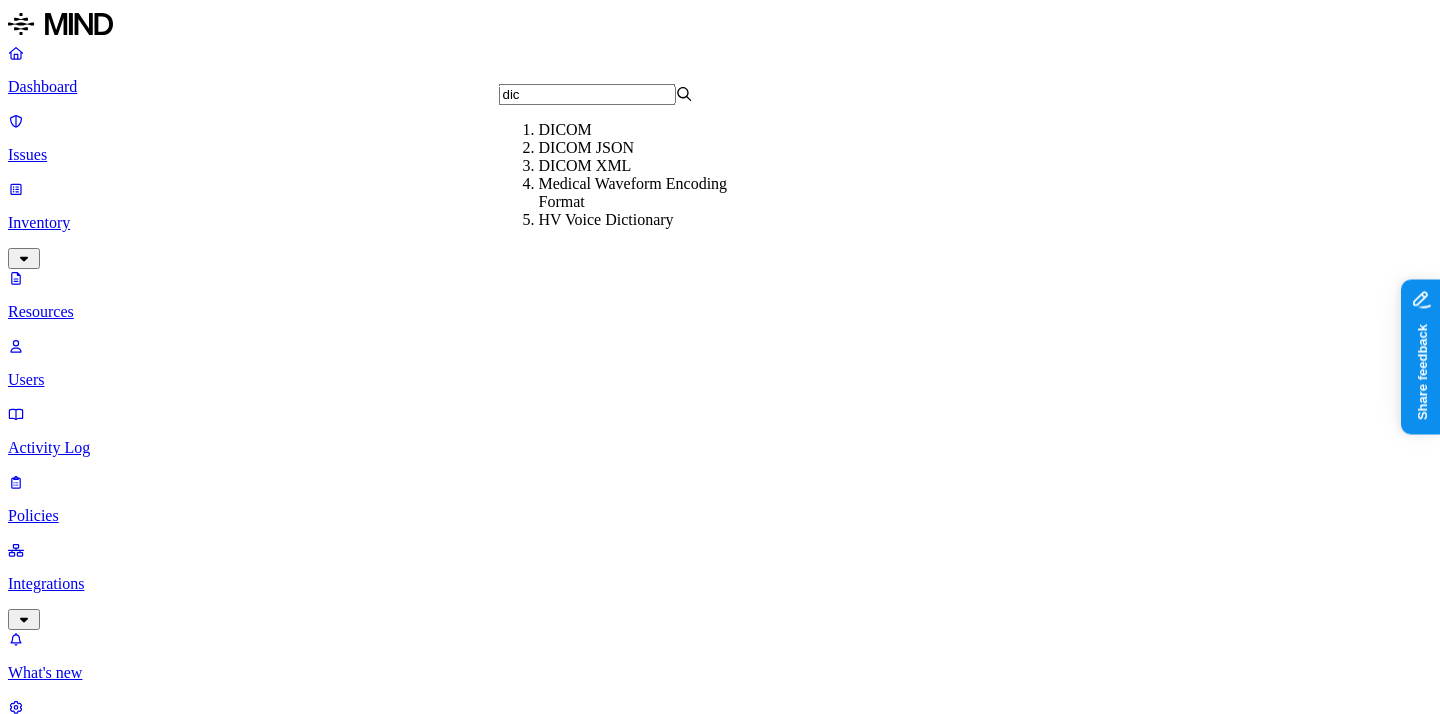 type on "dic" 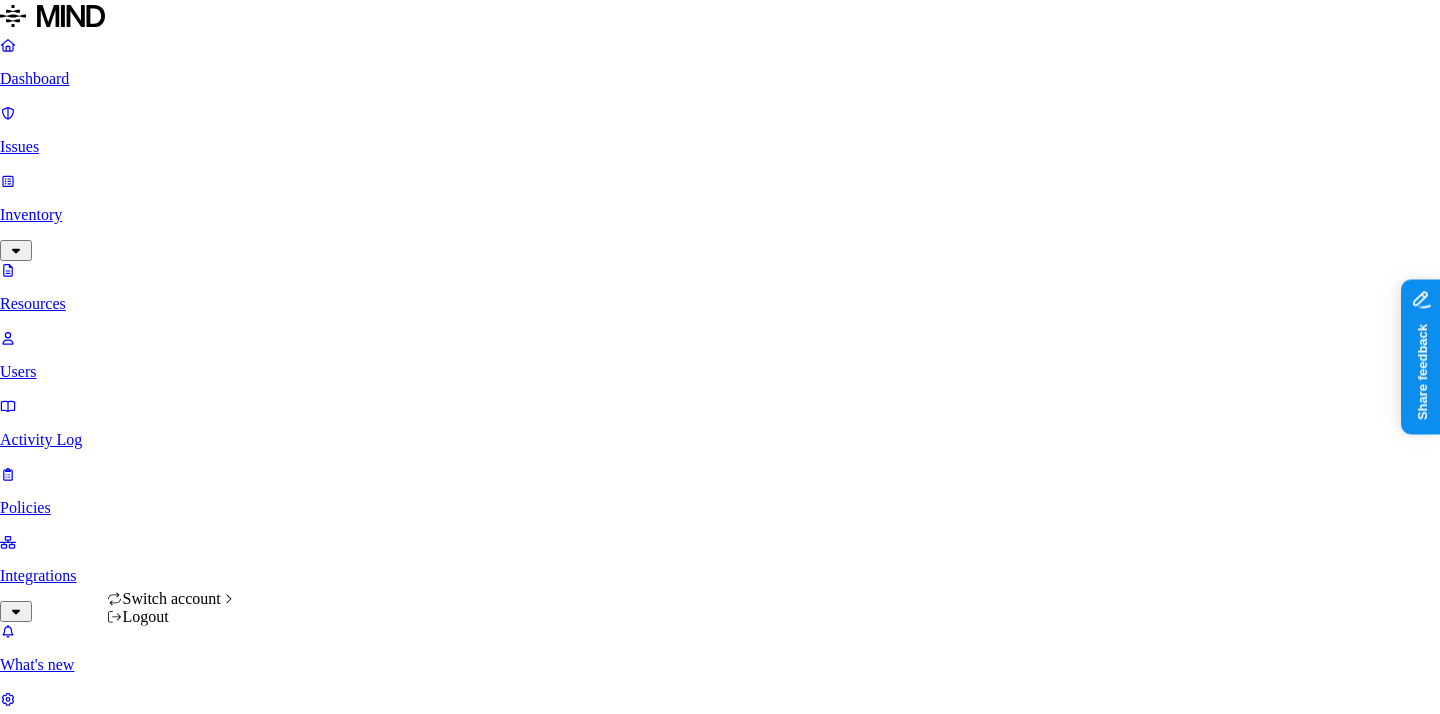 click on "Dashboard Issues Inventory Resources Users Activity Log Policies Integrations What's new 1 Settings Itai Schwartz ACME Resources Kind File type Classification Category Data types Labels Access Last access Drive name Encrypted 2,880 Resources Kind Resource Classification Category Access Last access time Full path Epic+EHR+patient.jpg – – Internal 1 Aug 3, 2025, 03:15 AM hodbn@acme.tannin.io franklin_jones.jpg – – Internal 1 Aug 3, 2025, 03:08 AM hodbn@acme.tannin.io Untitled document – – Internal 1 Jul 31, 2025, 06:58 AM hodbn@acme.tannin.io Untitled document – – Internal 1 Jul 31, 2025, 06:38 AM hodbn@acme.tannin.io Project proposal – – Internal 1 Jul 31, 2025, 08:27 AM hodbn@acme.tannin.io combiNotes1.pdf – – External 1 Internal 19 Jul 29, 2025, 03:34 AM test/folder-is-shared/nested folder/another nested folder Open Notebook.onetoc2 – – External 1 Internal 19 Jul 29, 2025, 01:58 AM test/folder-is-shared/a Video Project.clipchamp – – External 1 Internal 19 – – 1 1" at bounding box center [720, 15033] 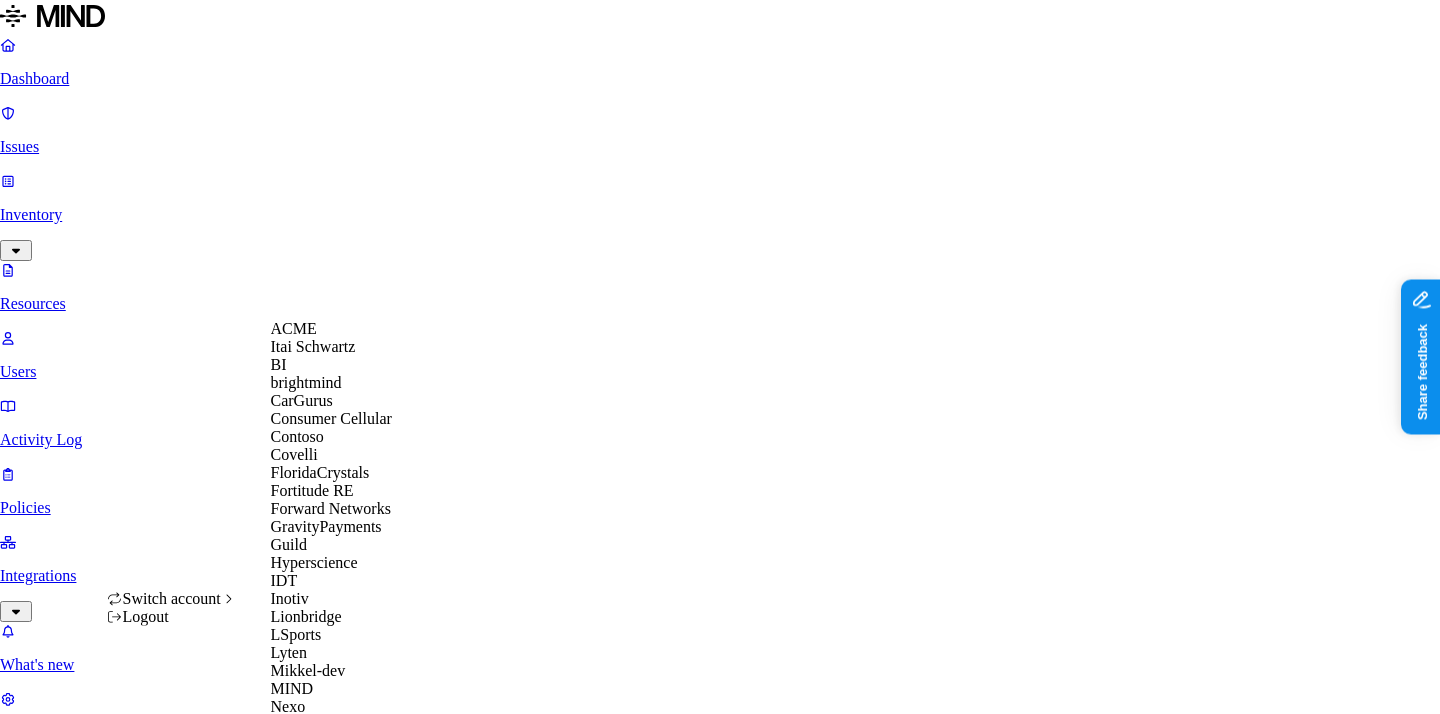 scroll, scrollTop: 766, scrollLeft: 0, axis: vertical 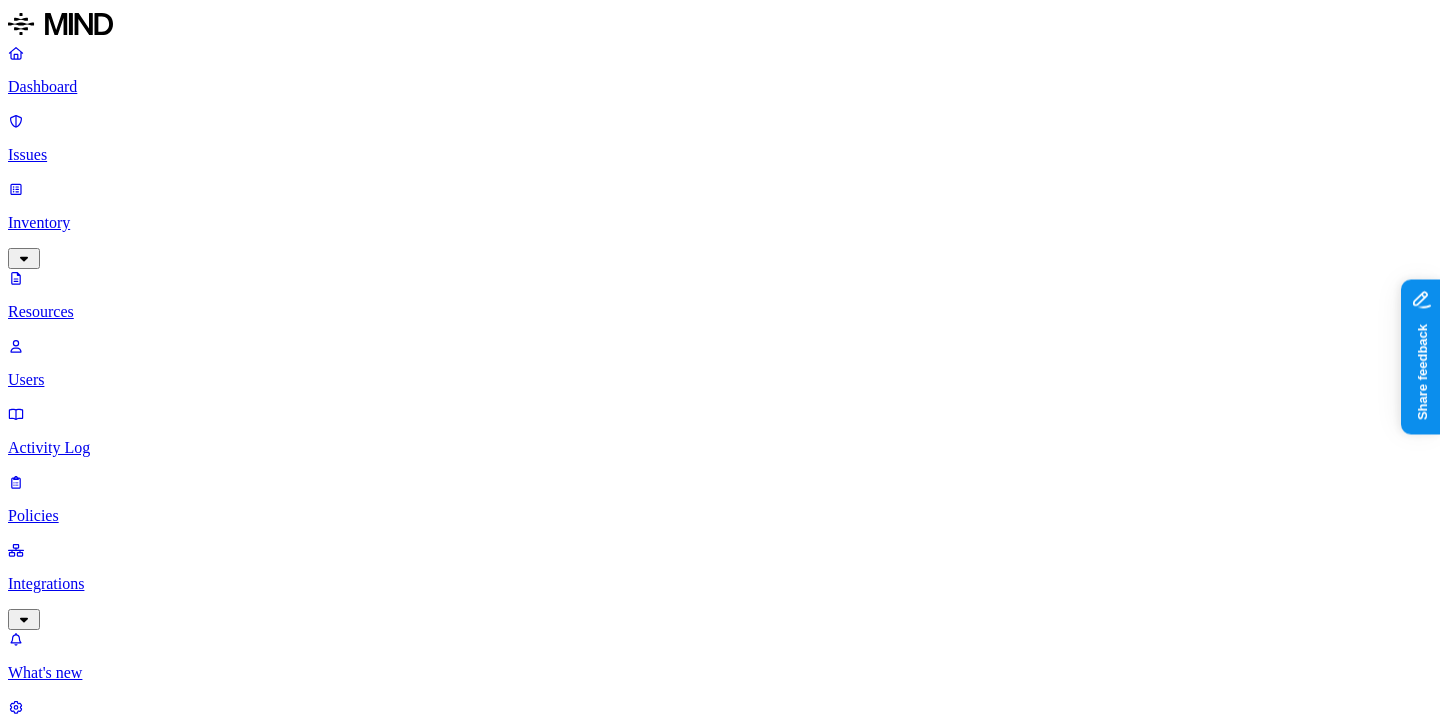 click on "Classification" at bounding box center [194, 1069] 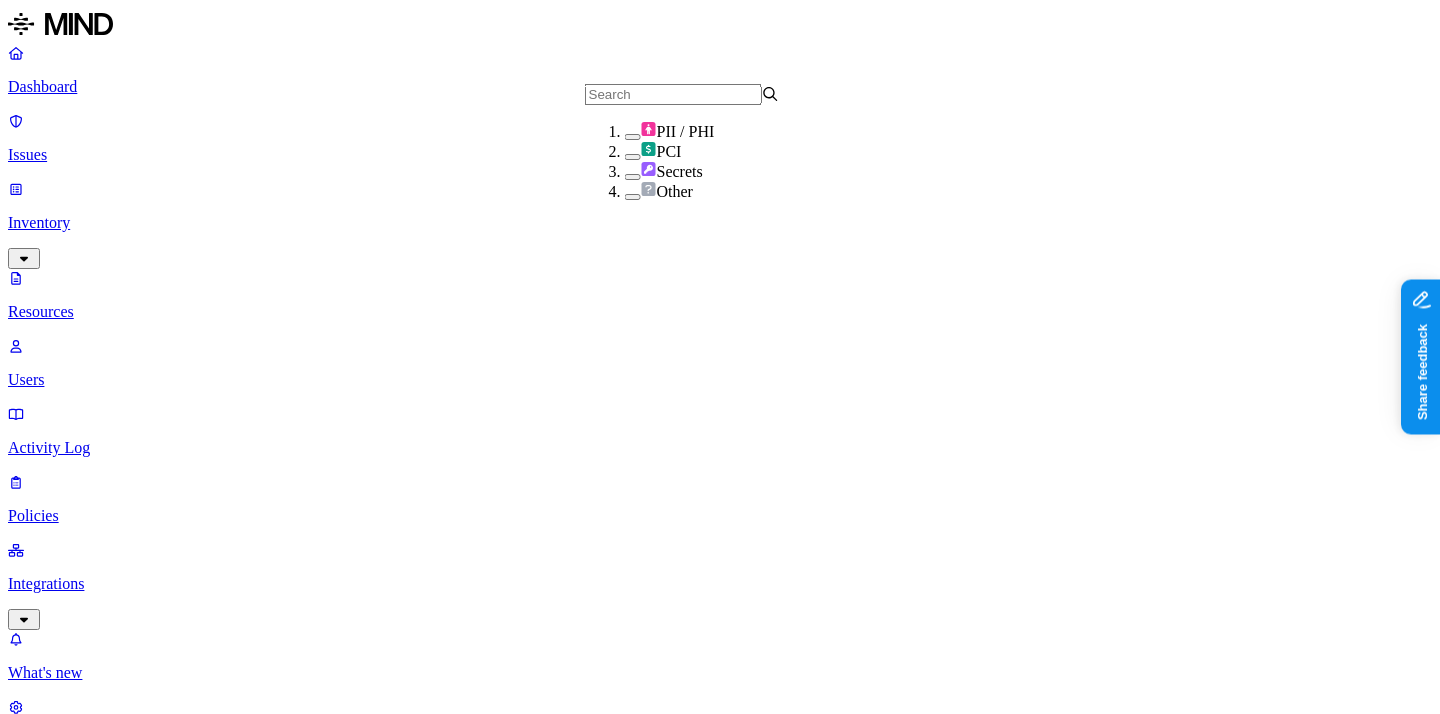 click on "File type" at bounding box center (106, 1069) 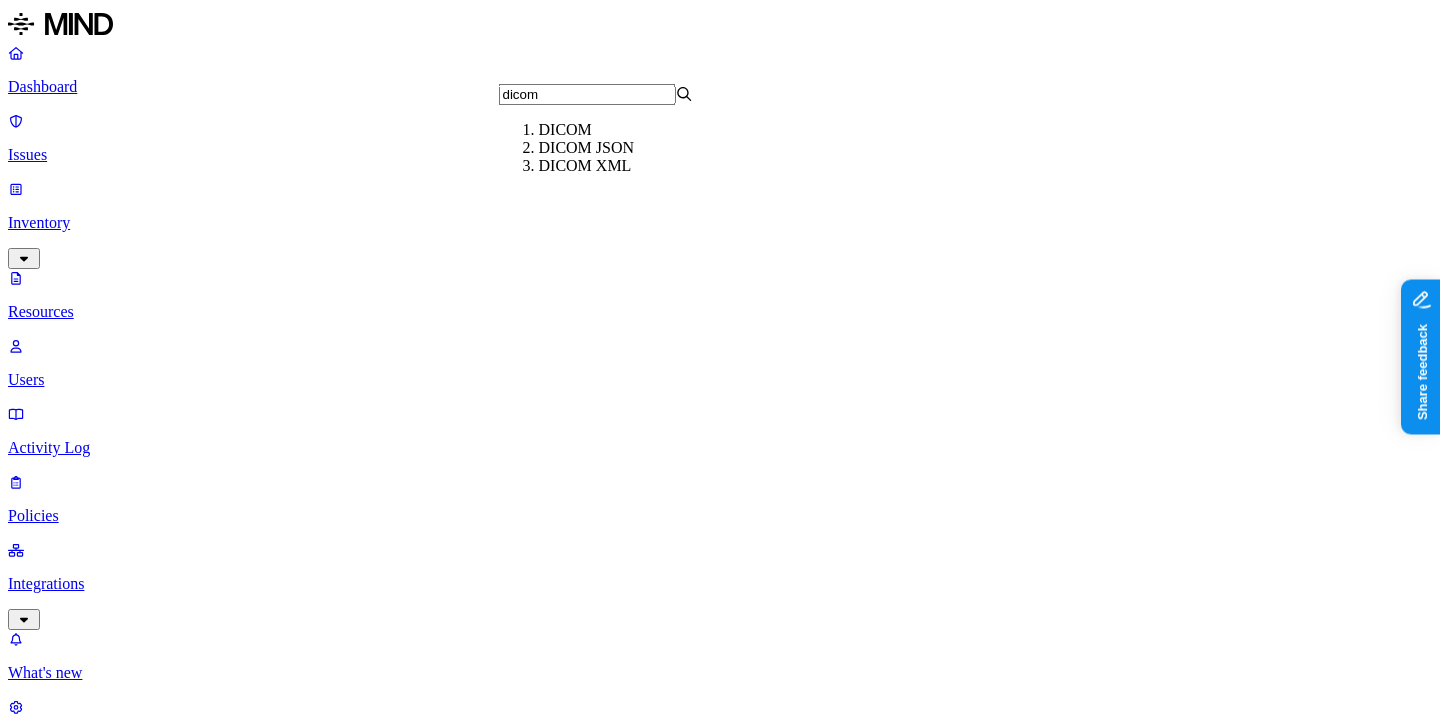 type on "dicom" 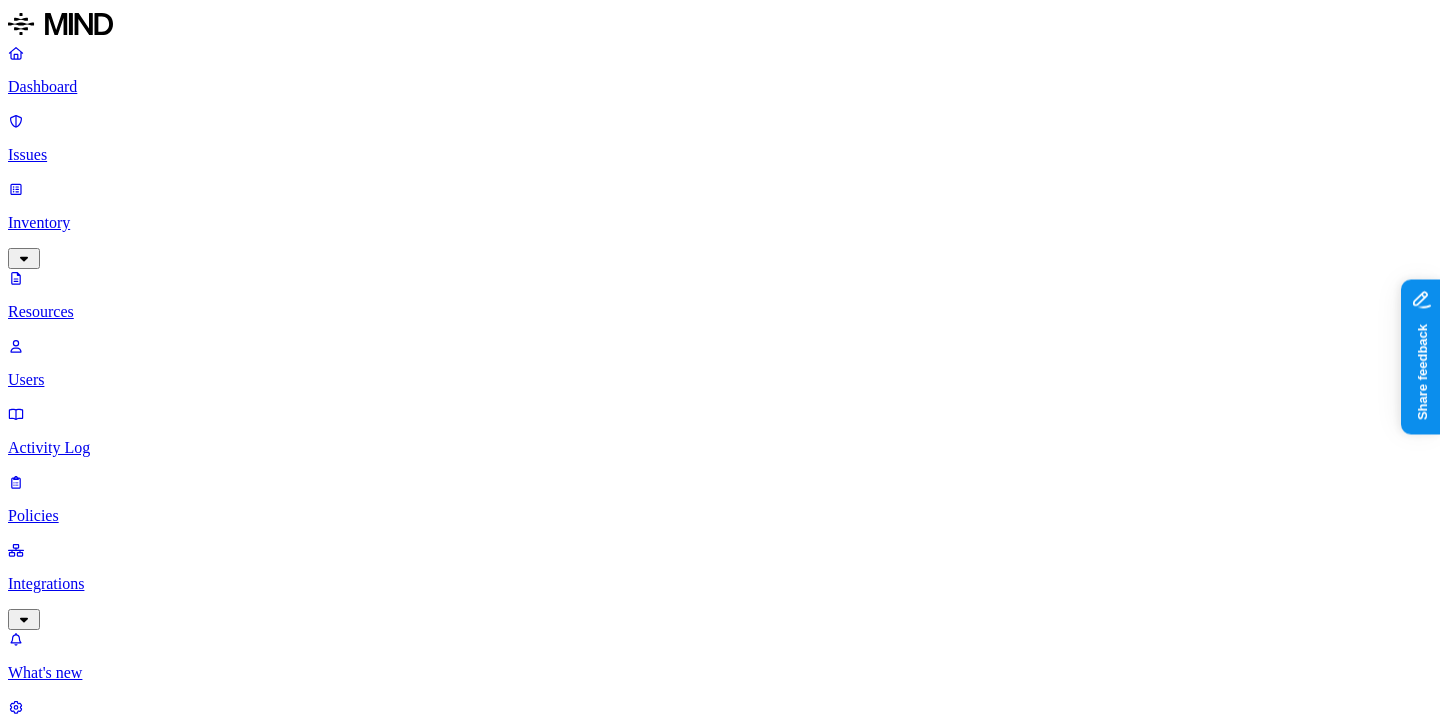 type 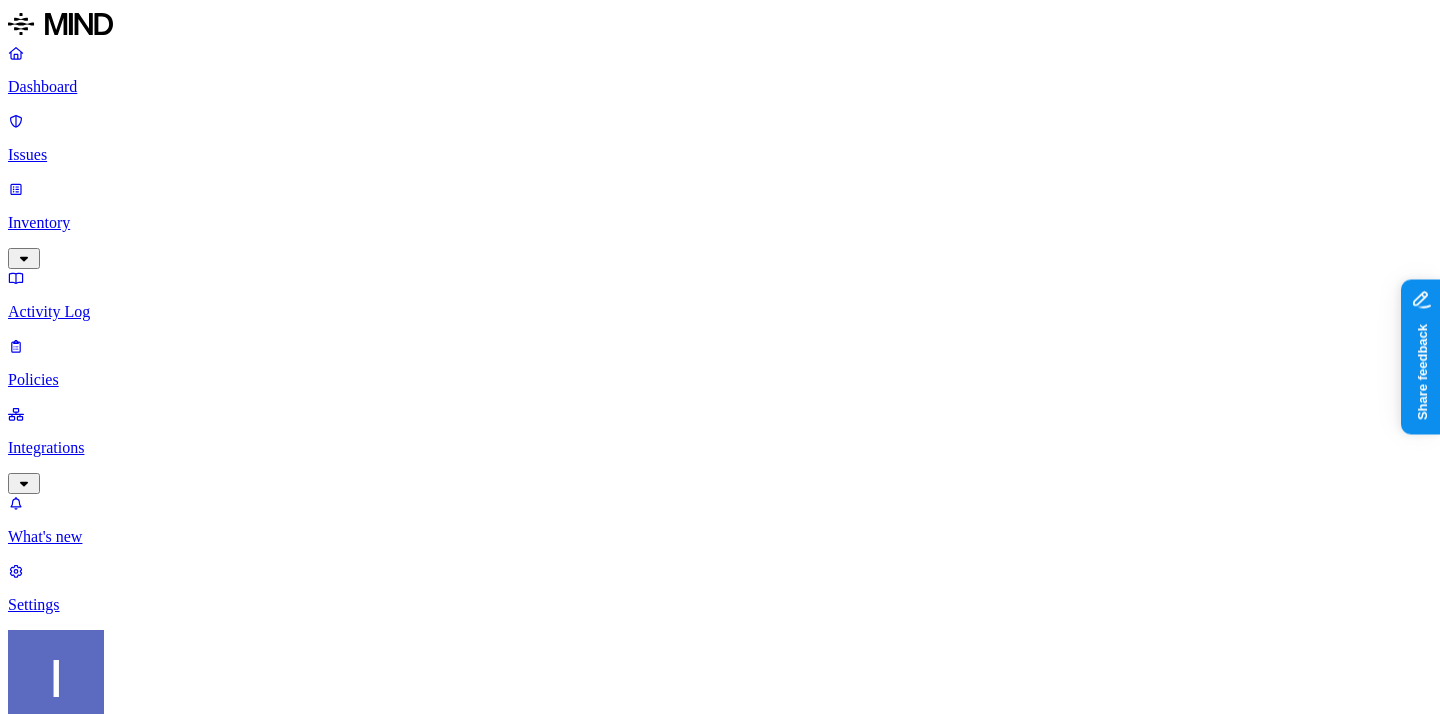click on "Detection" at bounding box center [119, 1010] 